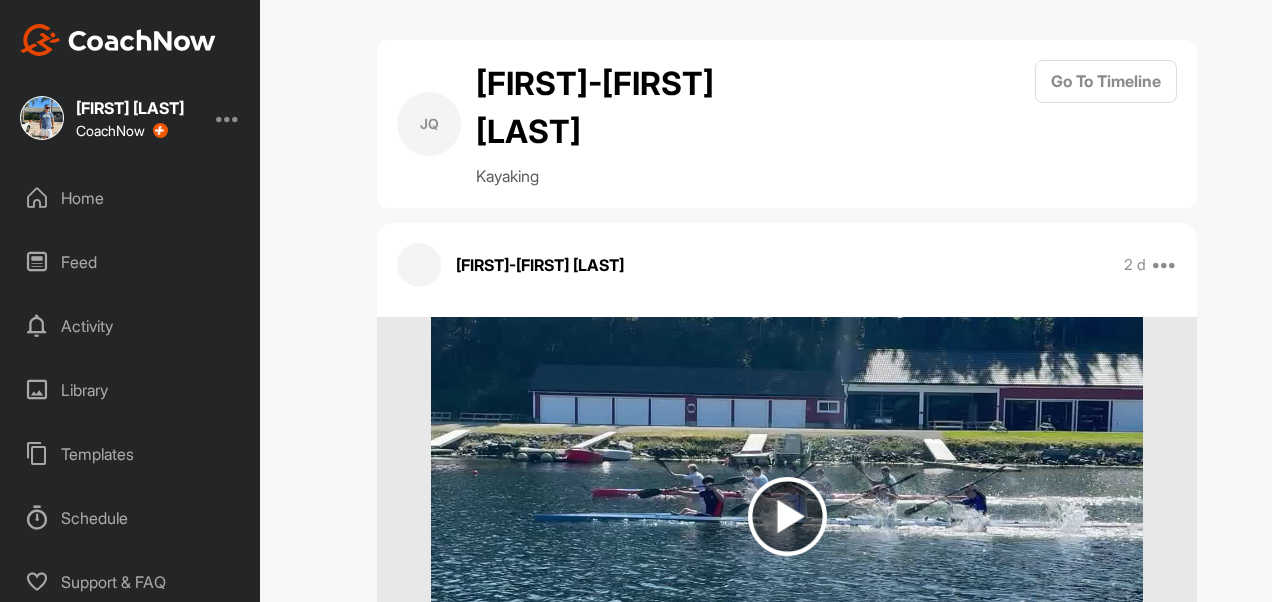 scroll, scrollTop: 0, scrollLeft: 0, axis: both 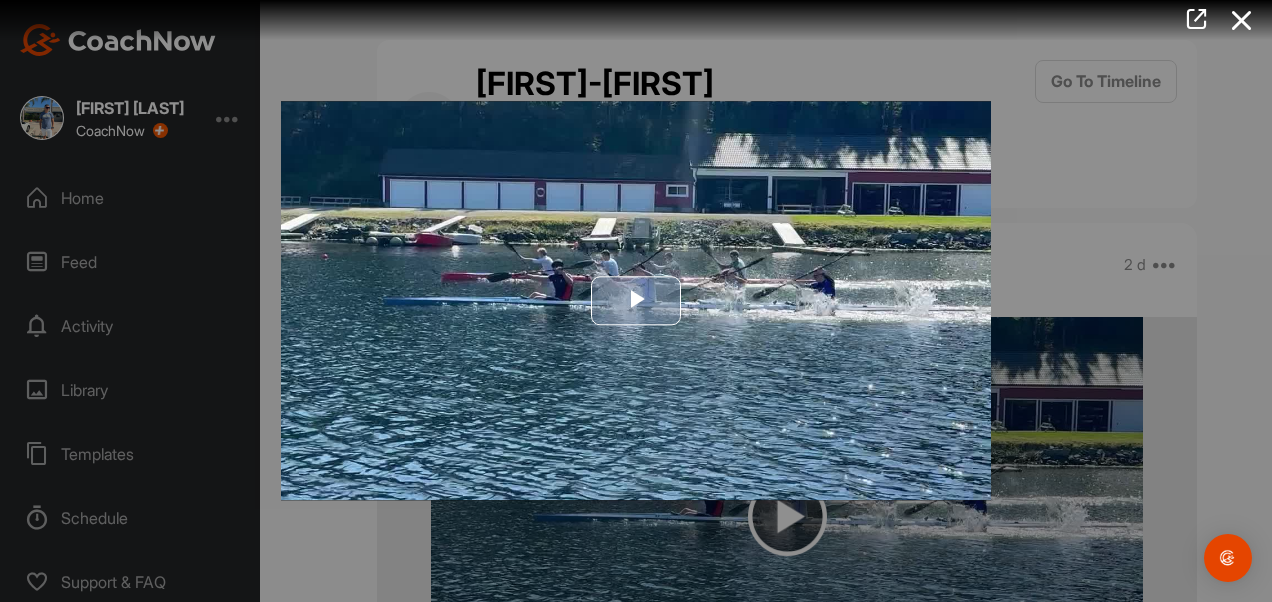 click at bounding box center [636, 301] 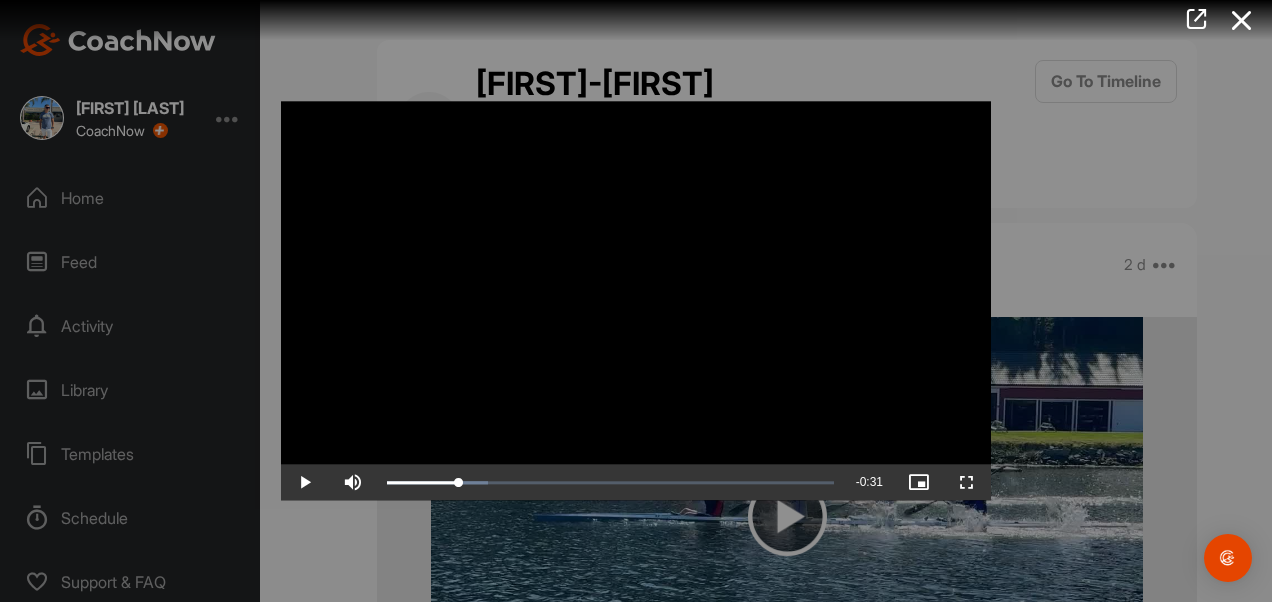 drag, startPoint x: 471, startPoint y: 477, endPoint x: 459, endPoint y: 463, distance: 18.439089 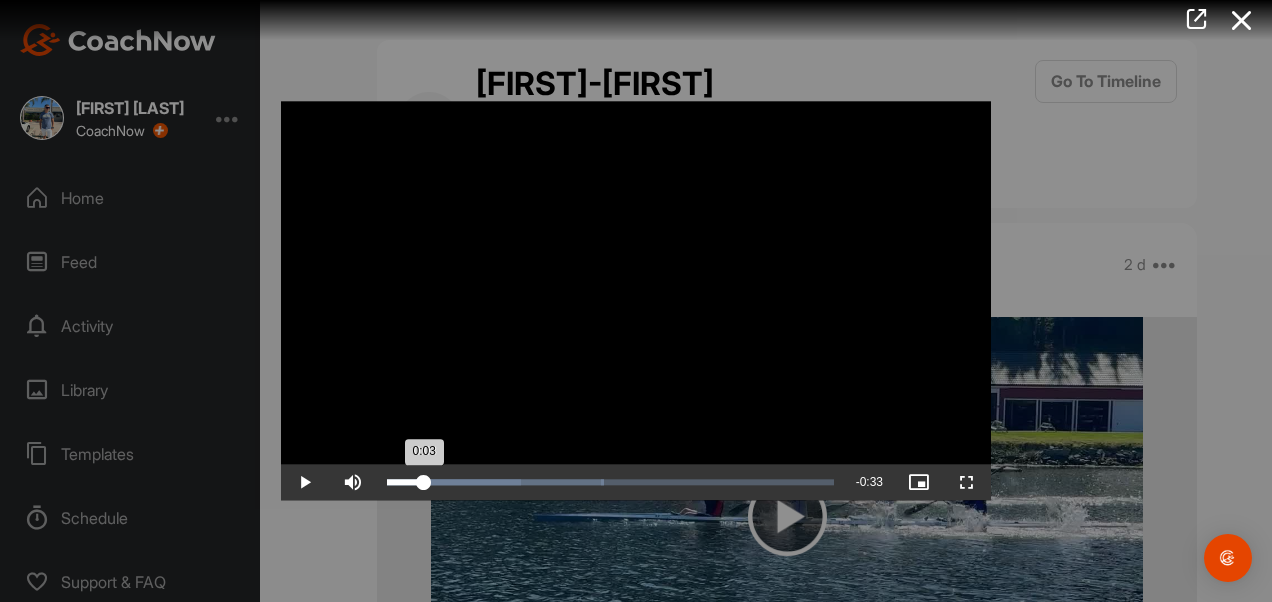 drag, startPoint x: 504, startPoint y: 481, endPoint x: 424, endPoint y: 492, distance: 80.75271 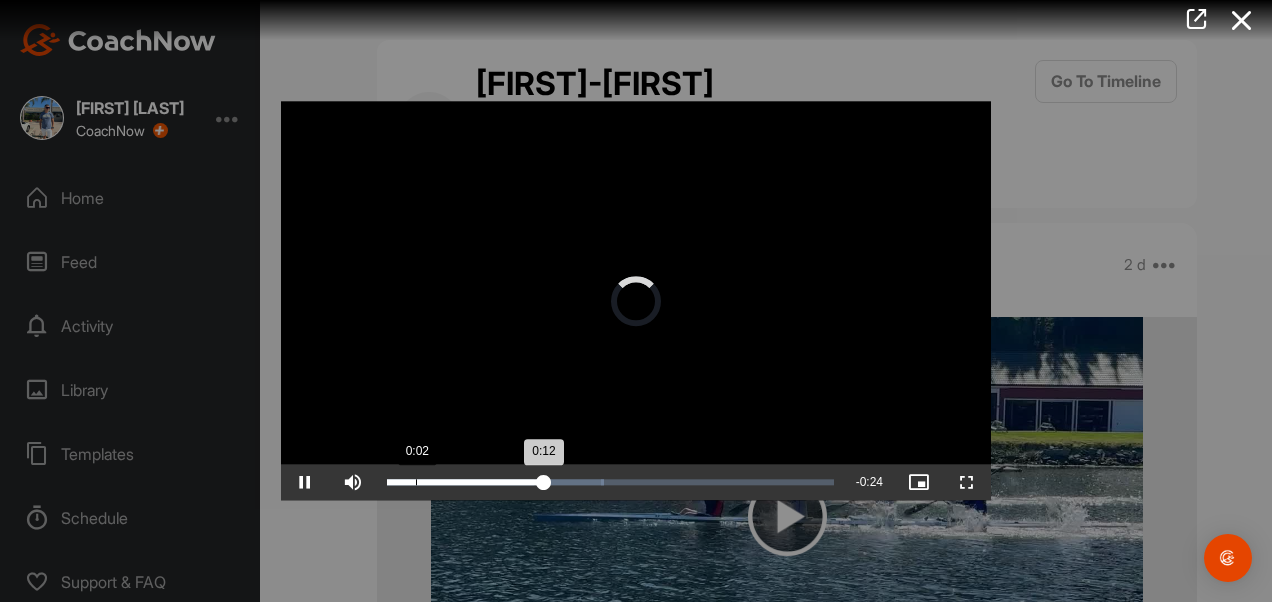 click on "Loaded :  48.52% 0:02 0:12" at bounding box center (610, 483) 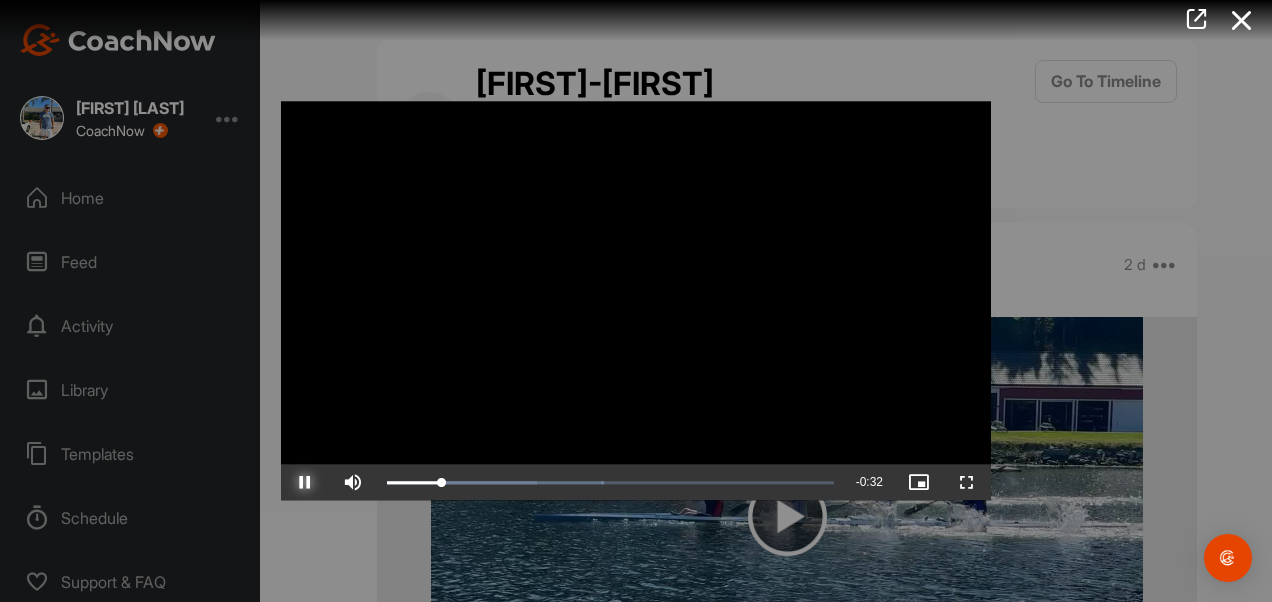 click at bounding box center (305, 483) 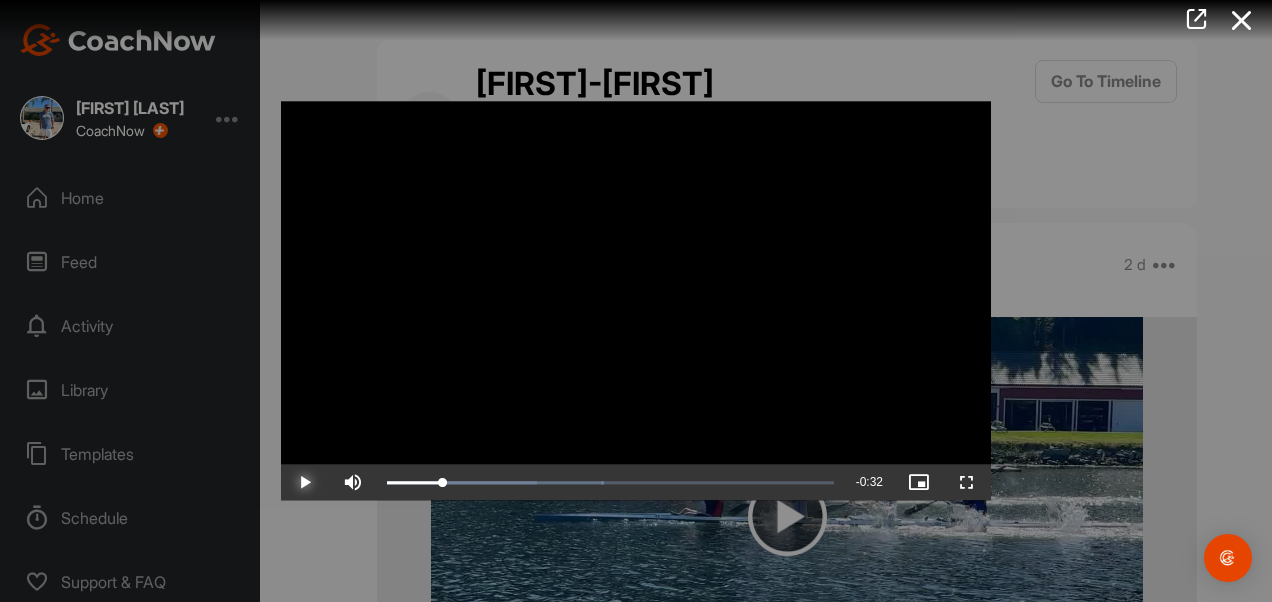 click at bounding box center (305, 483) 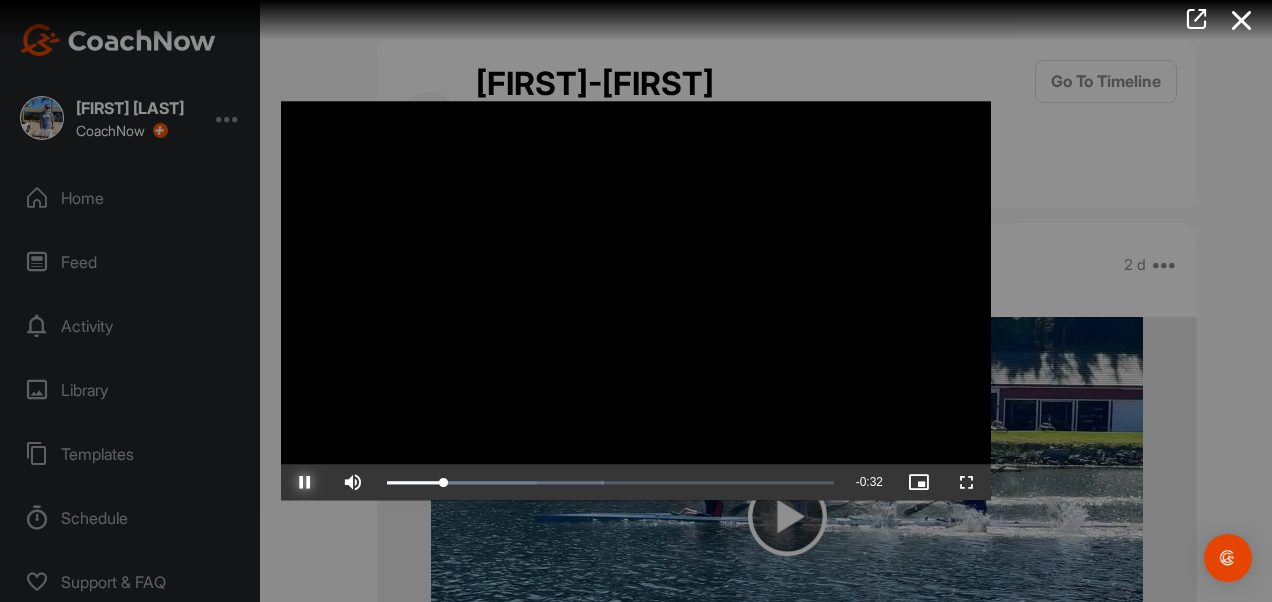 click at bounding box center [305, 483] 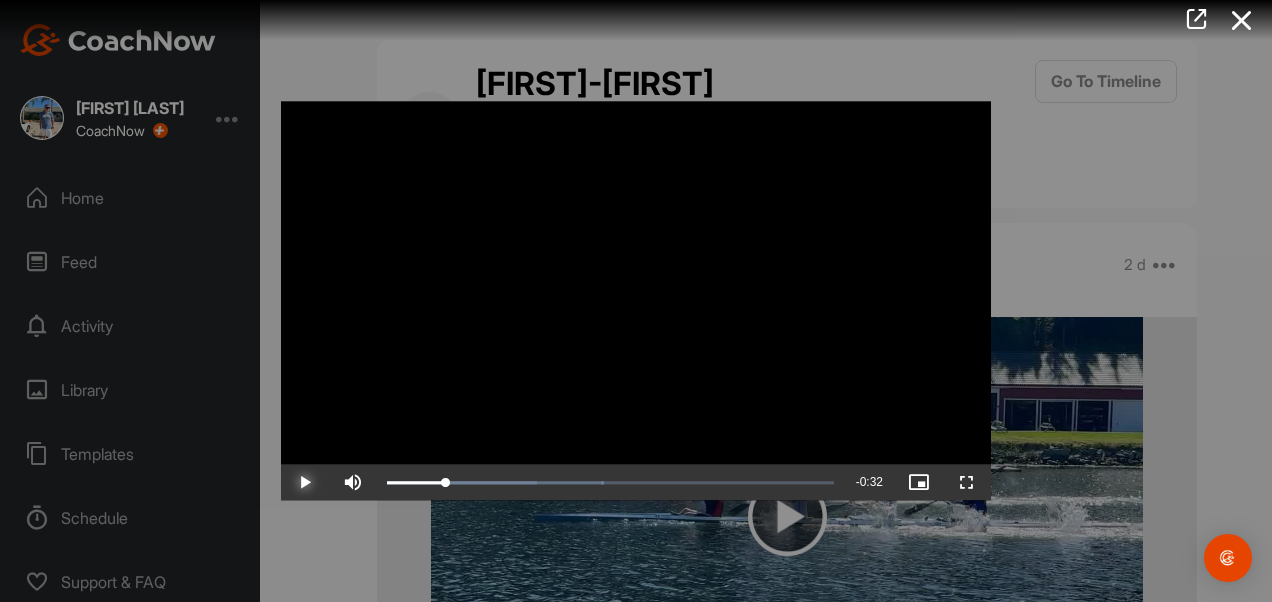 click at bounding box center [305, 483] 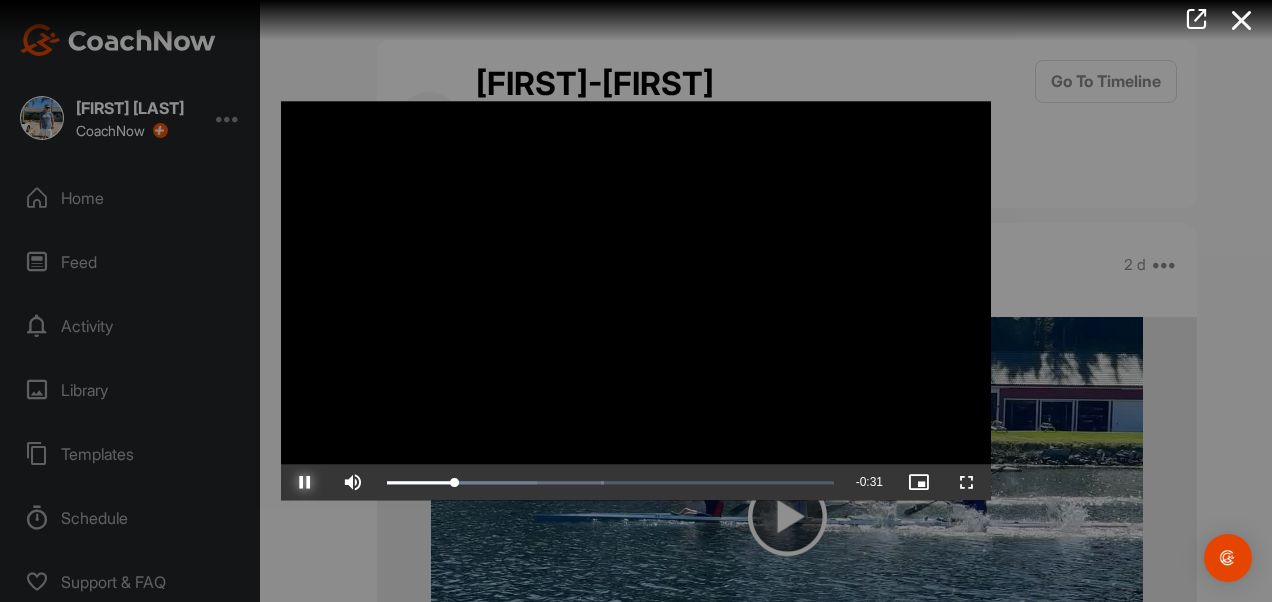 click at bounding box center (305, 483) 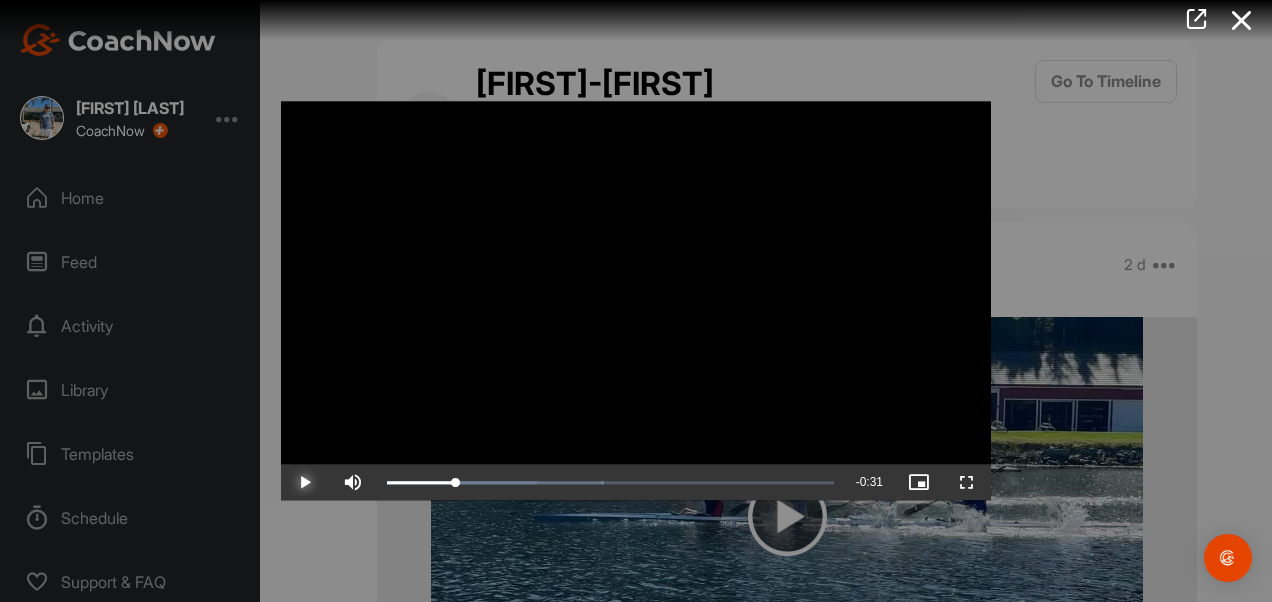 click at bounding box center (305, 483) 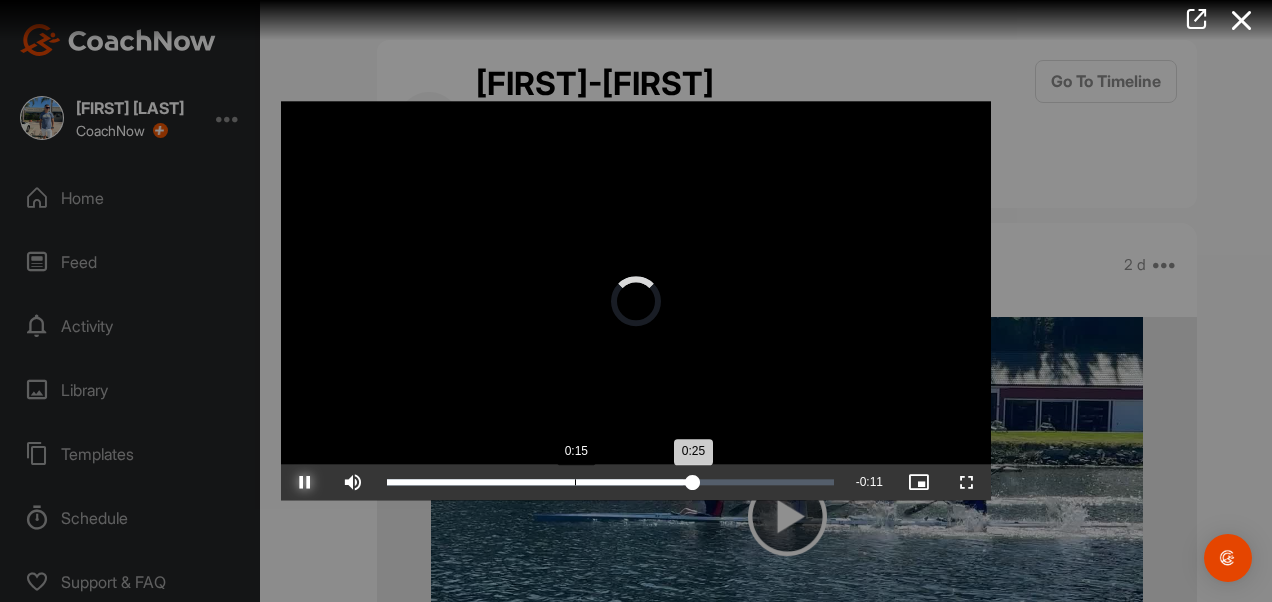 click on "0:25" at bounding box center [540, 483] 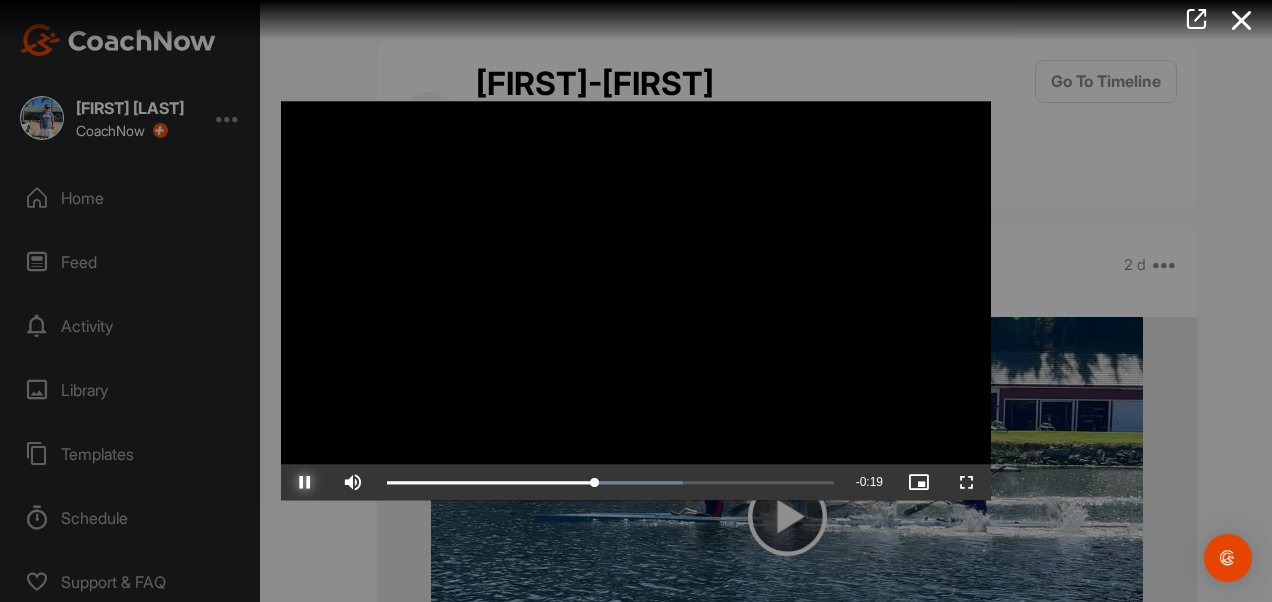 click at bounding box center (305, 483) 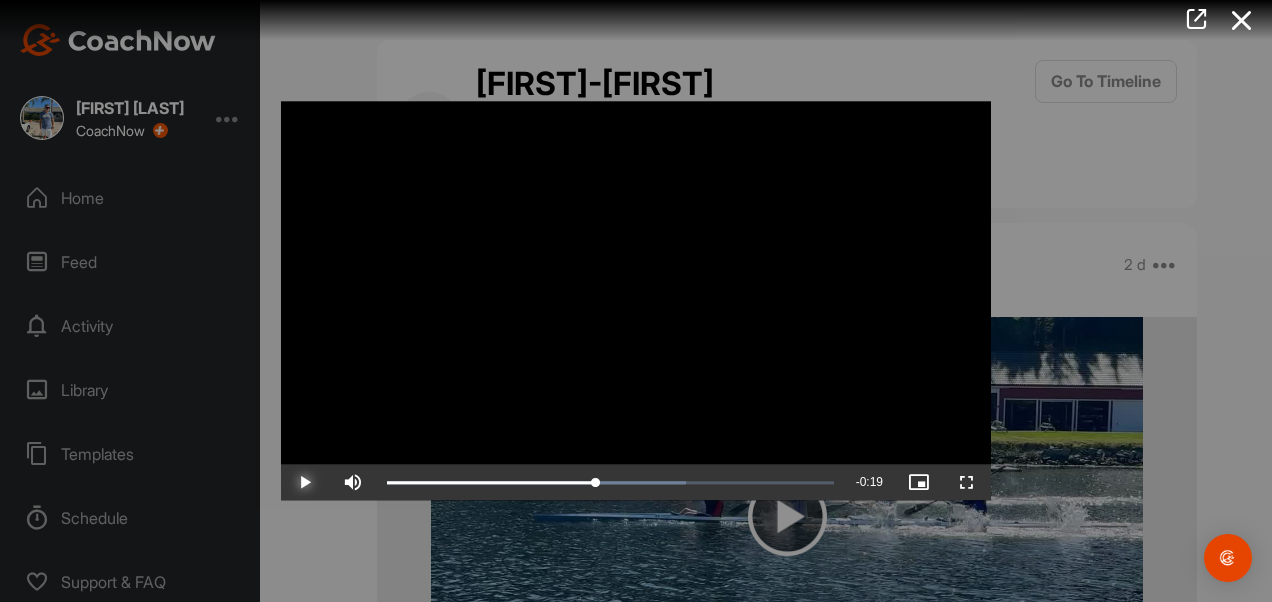 click at bounding box center (305, 483) 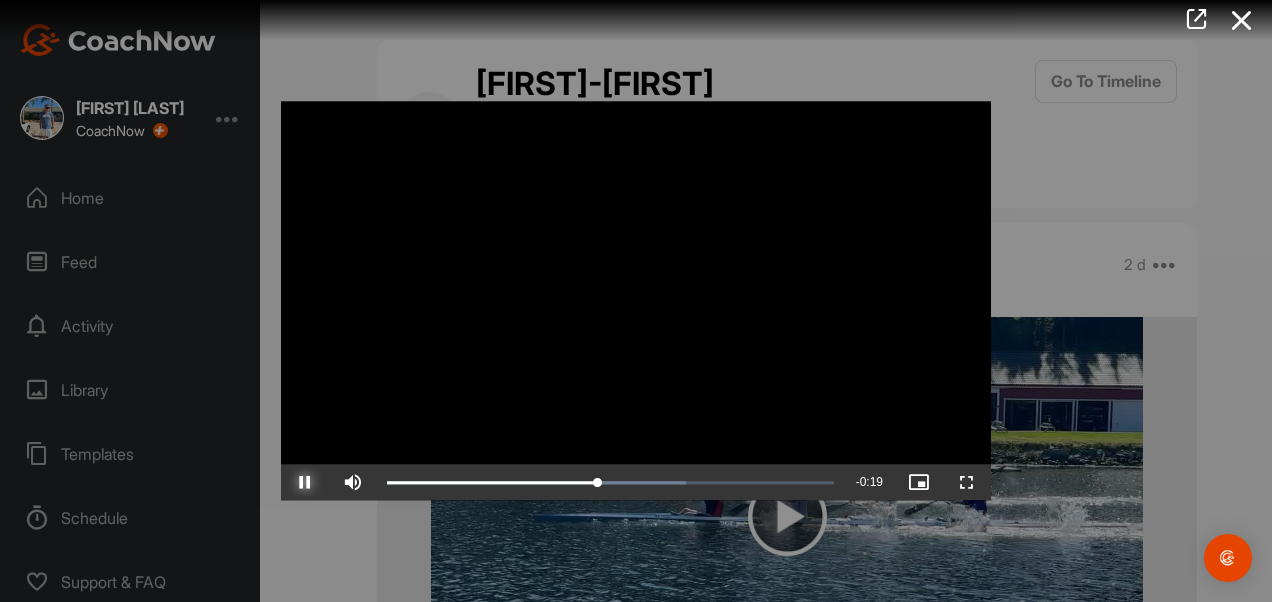 click at bounding box center [305, 483] 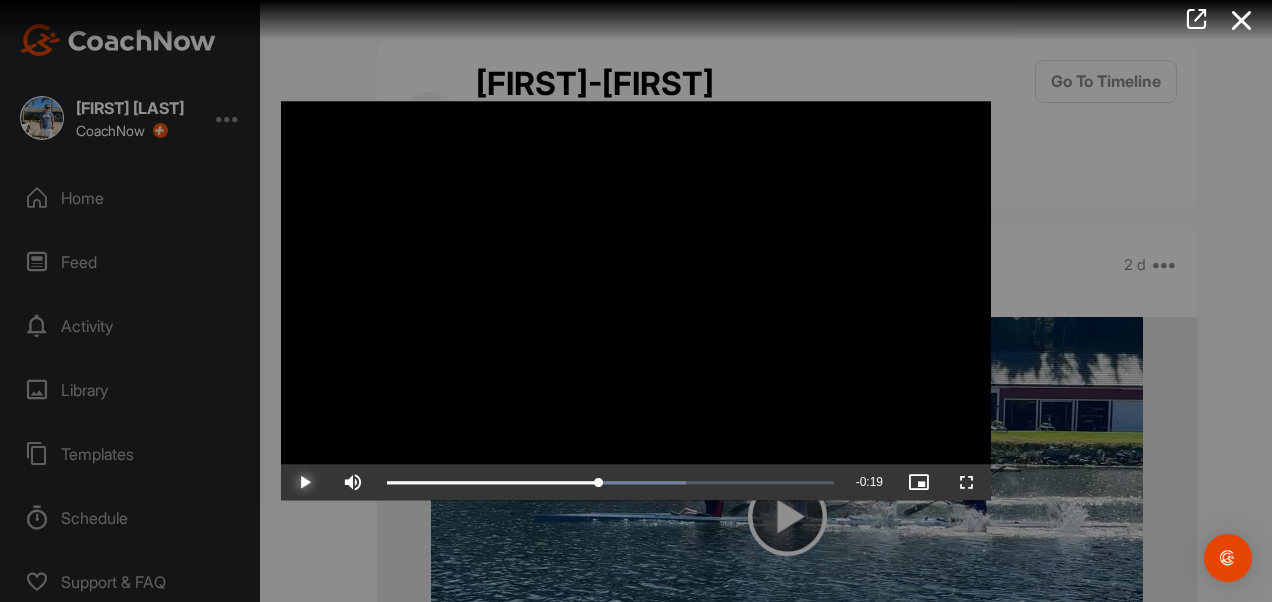 click at bounding box center (305, 483) 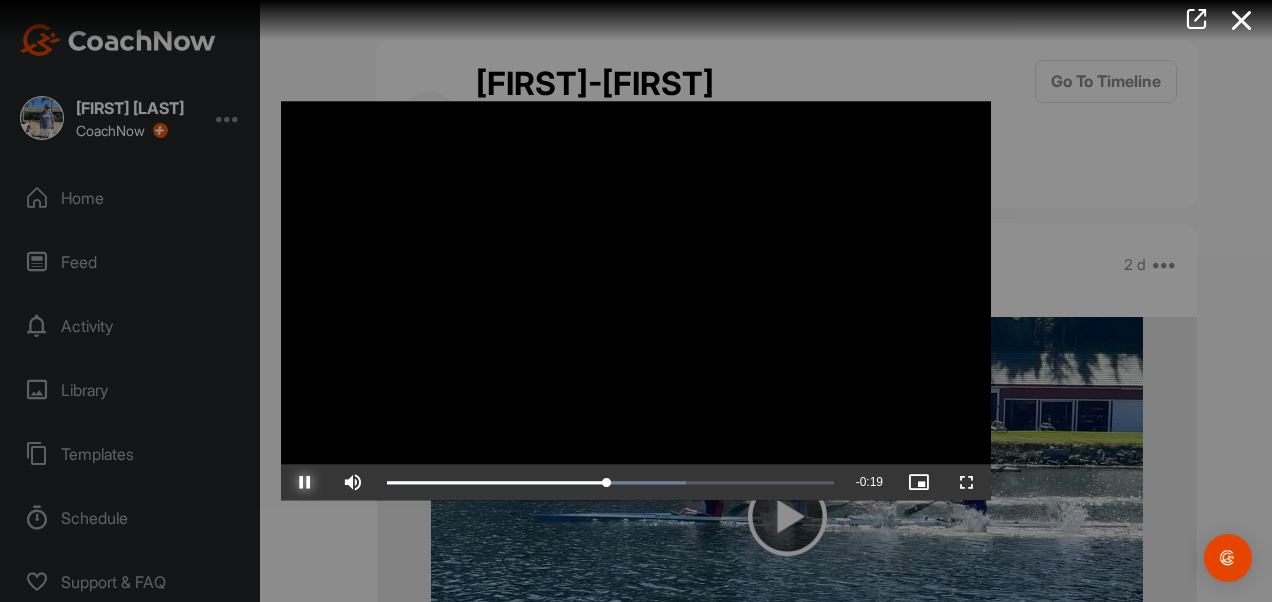 click at bounding box center (305, 483) 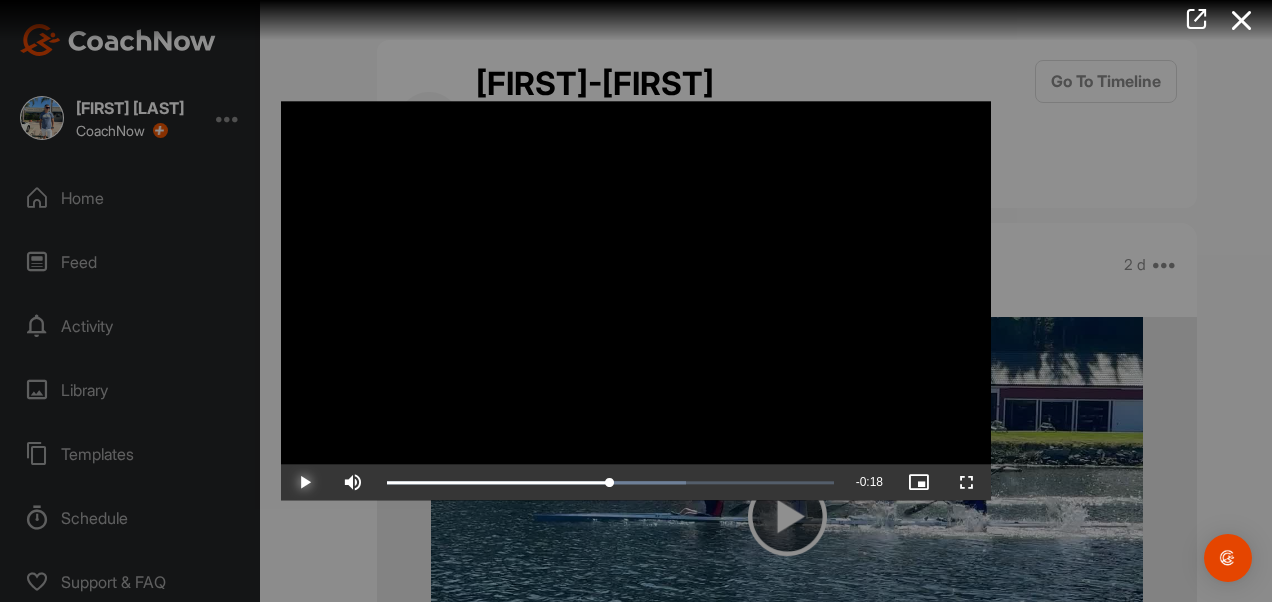 click at bounding box center [305, 483] 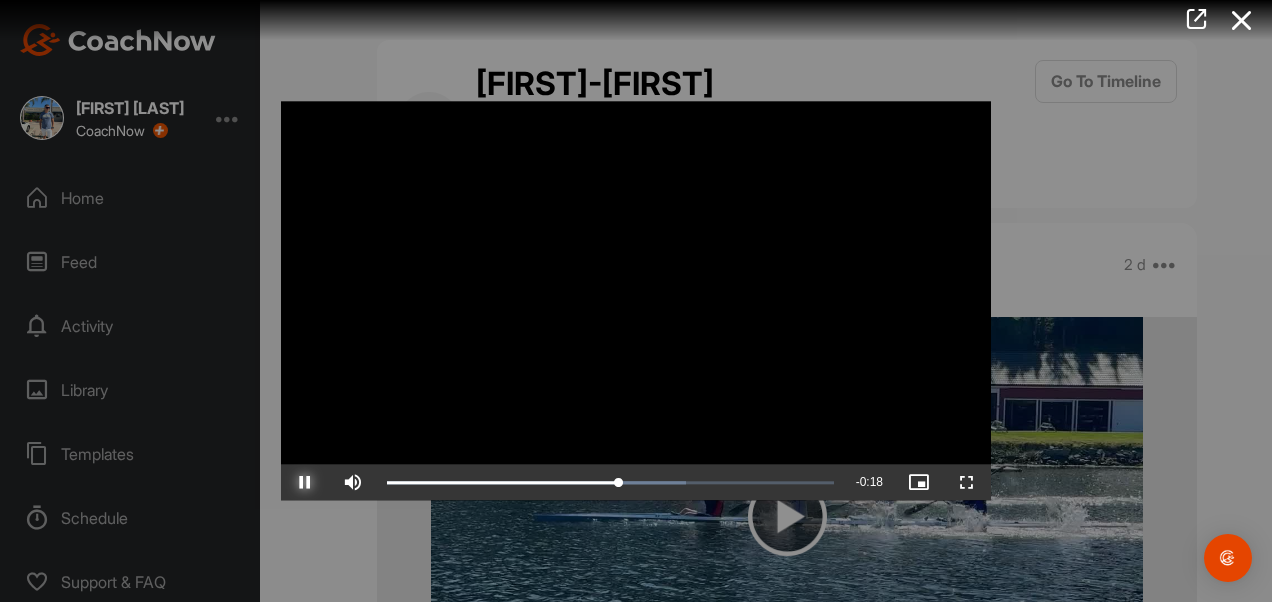 click at bounding box center (305, 483) 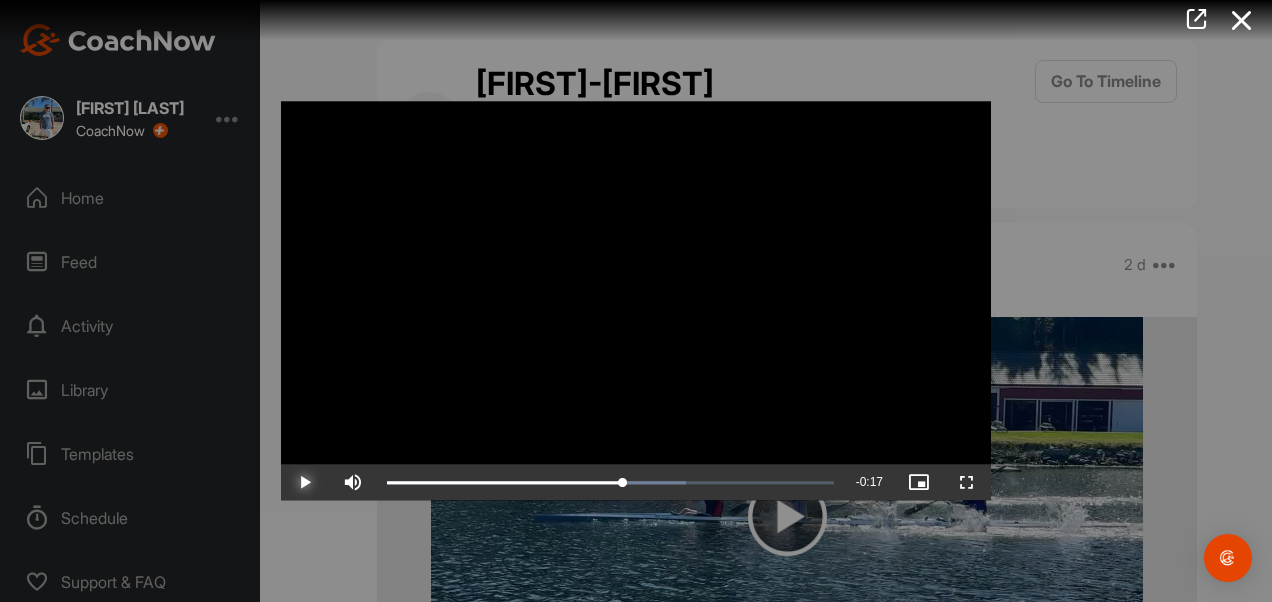 click at bounding box center (305, 483) 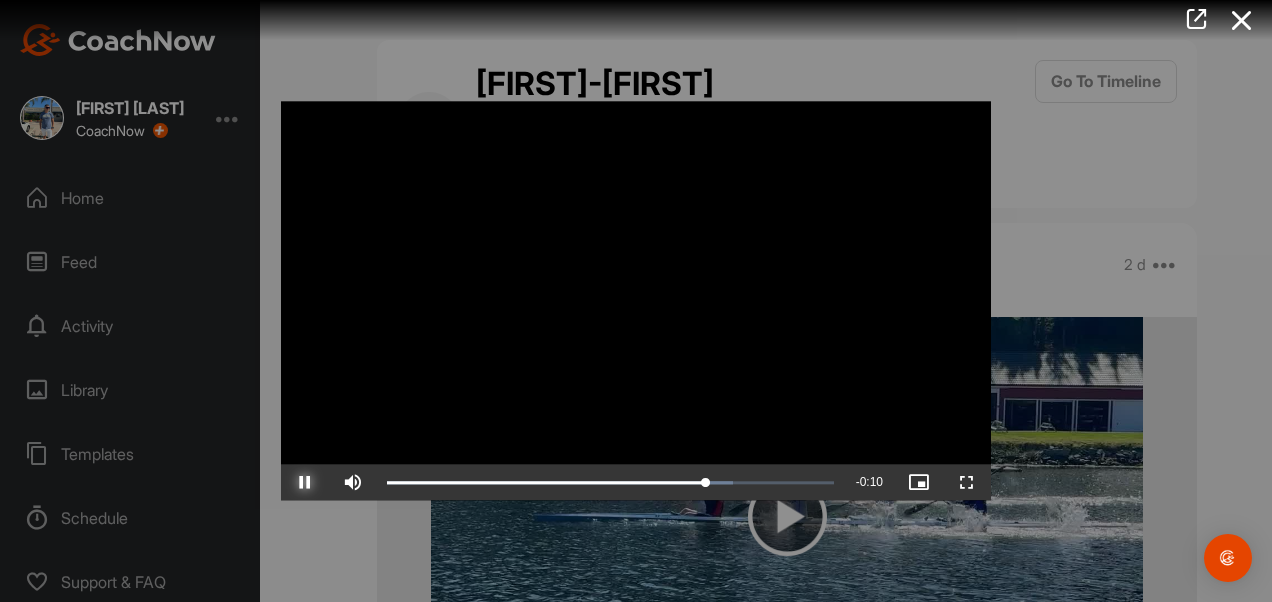 click at bounding box center [305, 483] 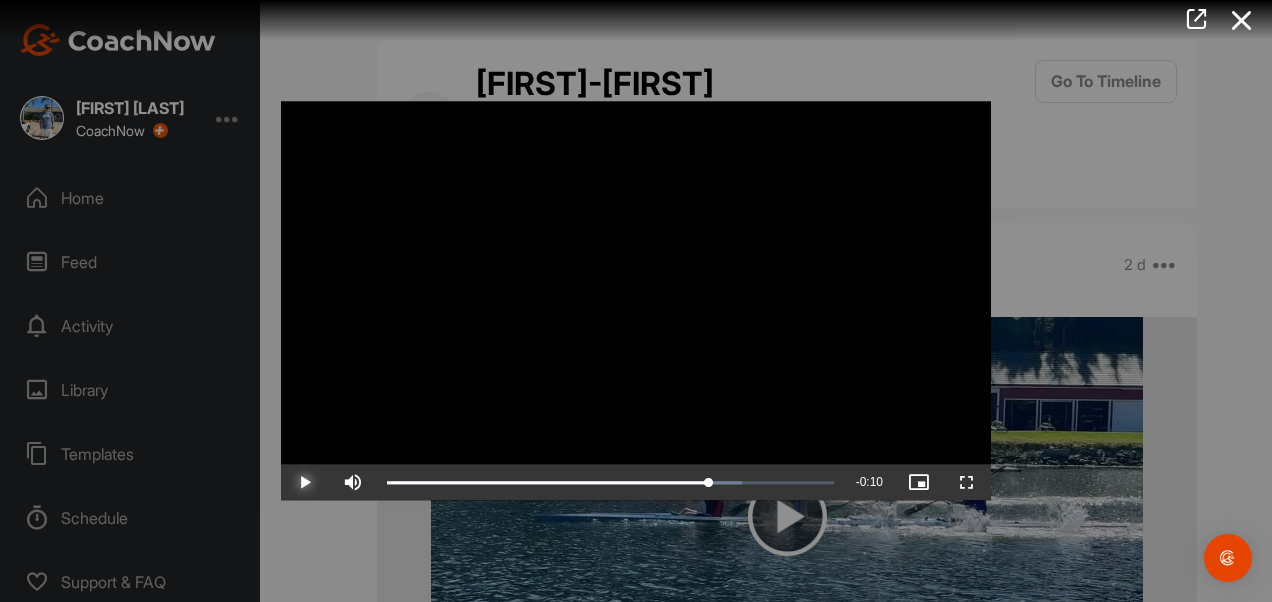 click at bounding box center [305, 483] 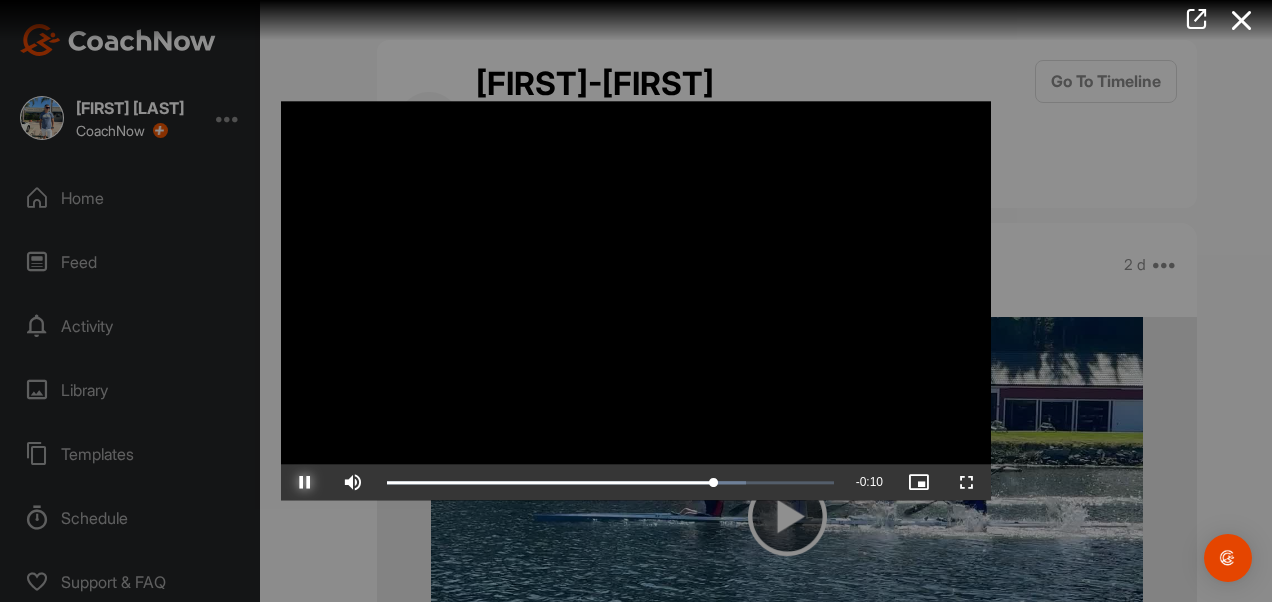 click at bounding box center [305, 483] 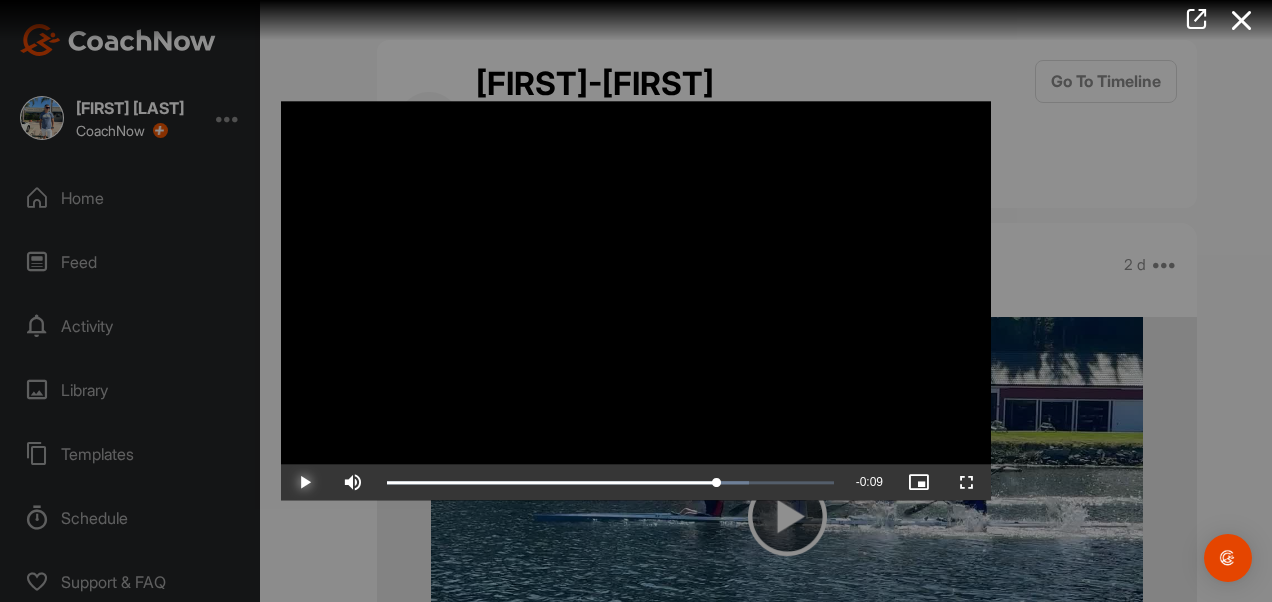 click at bounding box center (305, 483) 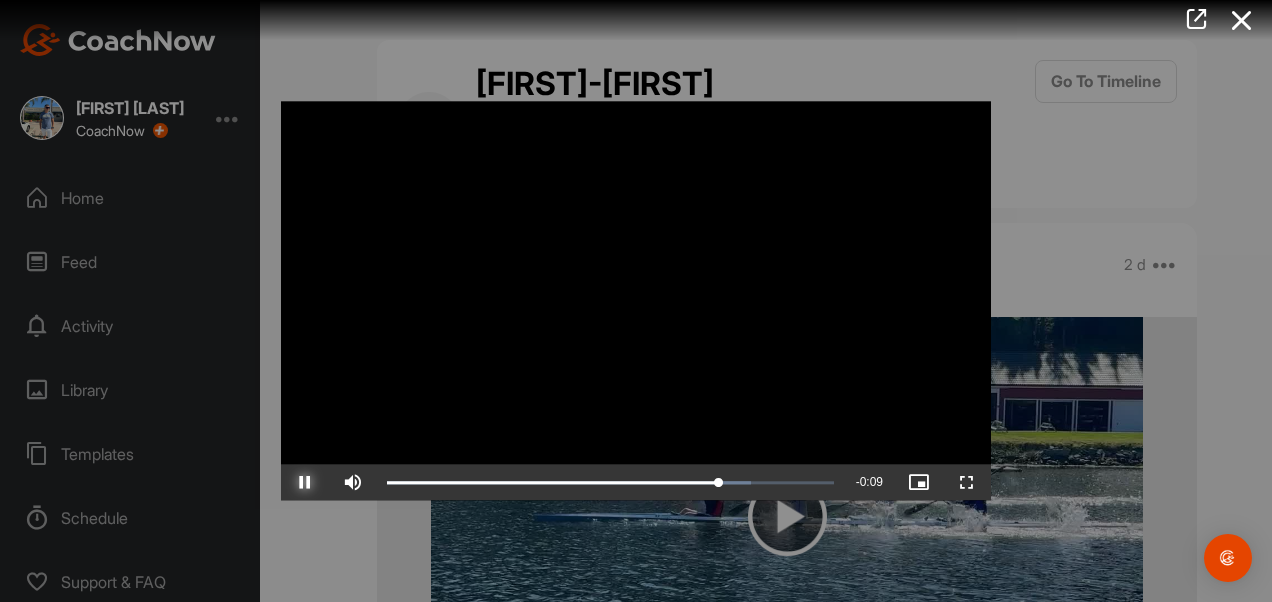 click at bounding box center [305, 483] 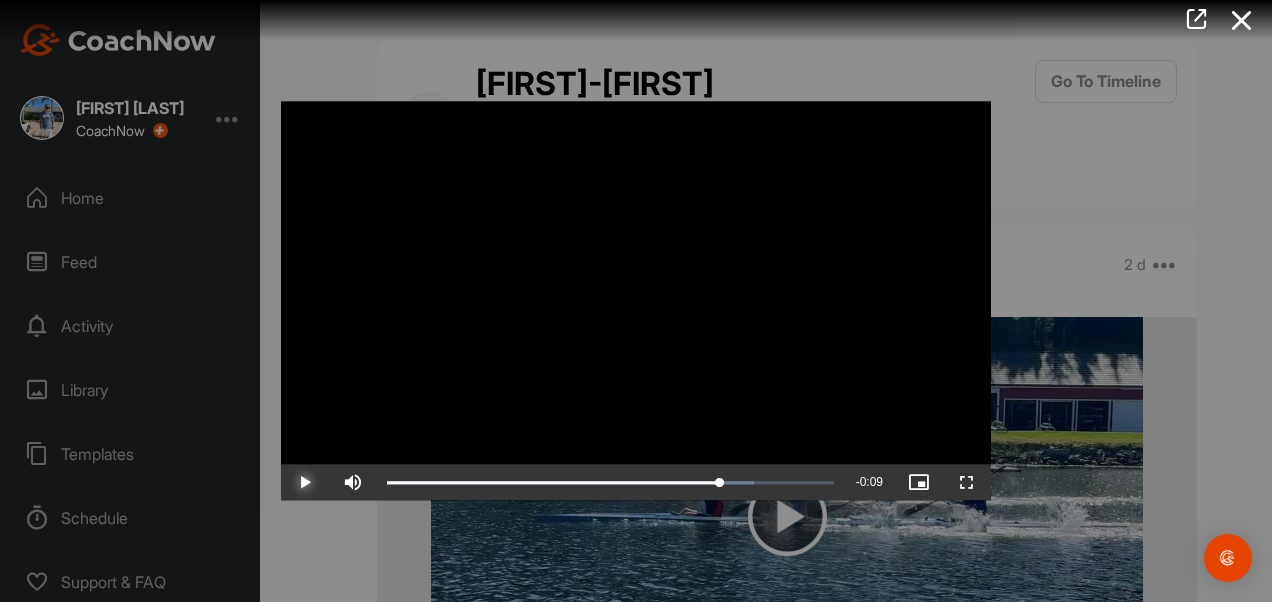 click at bounding box center [305, 483] 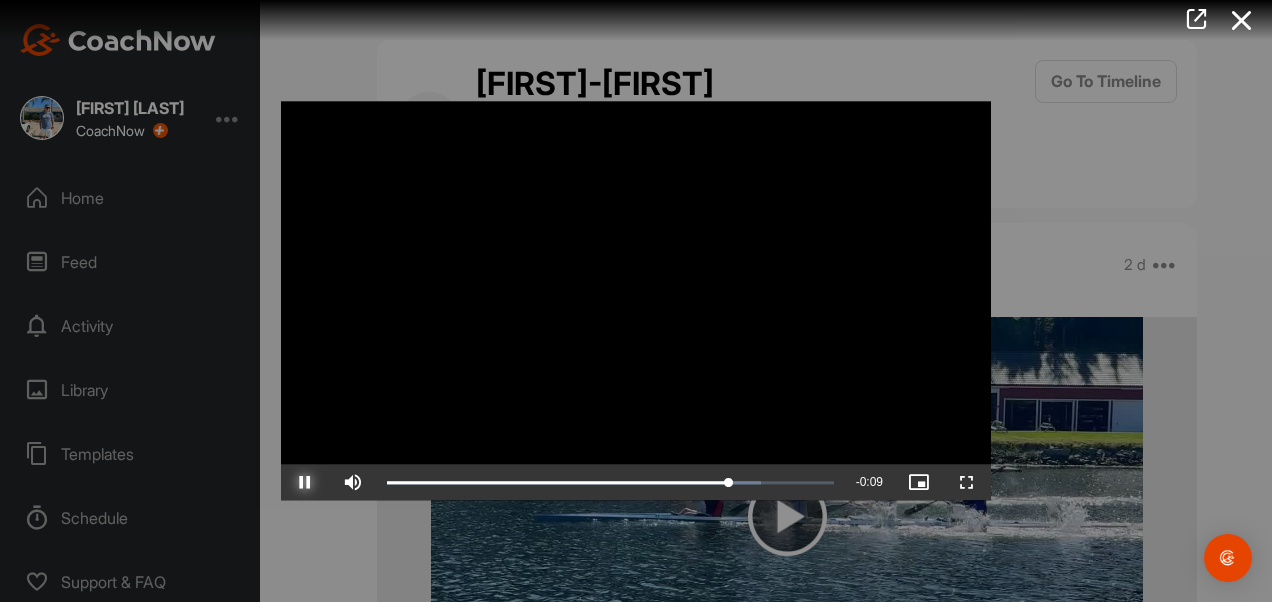 click at bounding box center [305, 483] 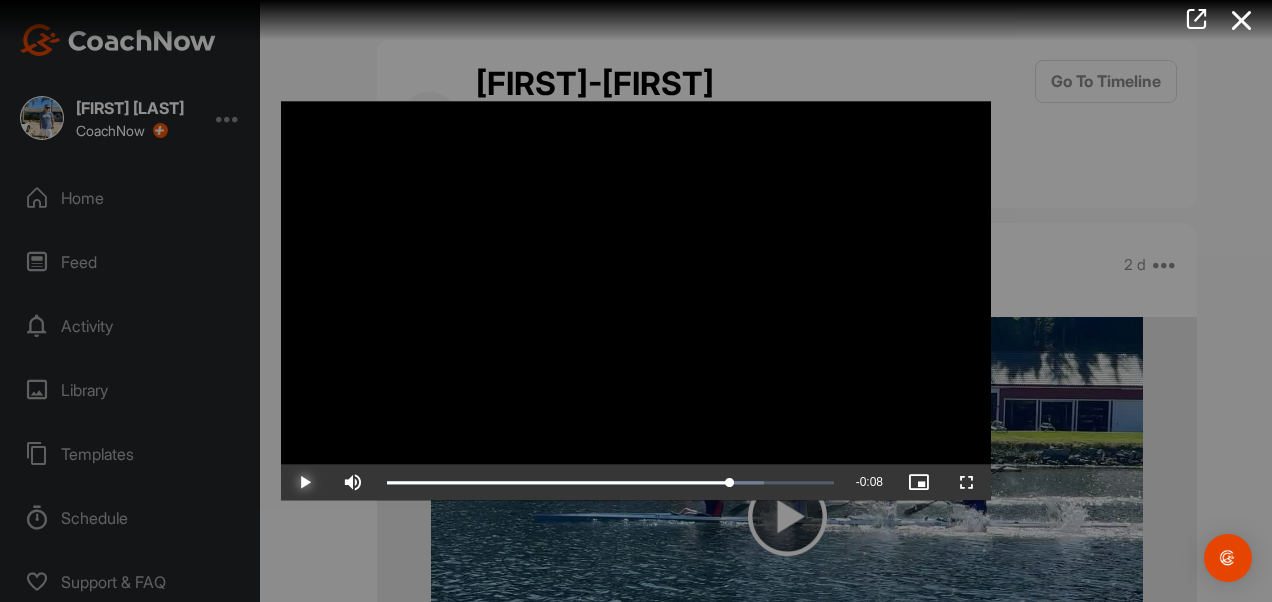 click at bounding box center [305, 483] 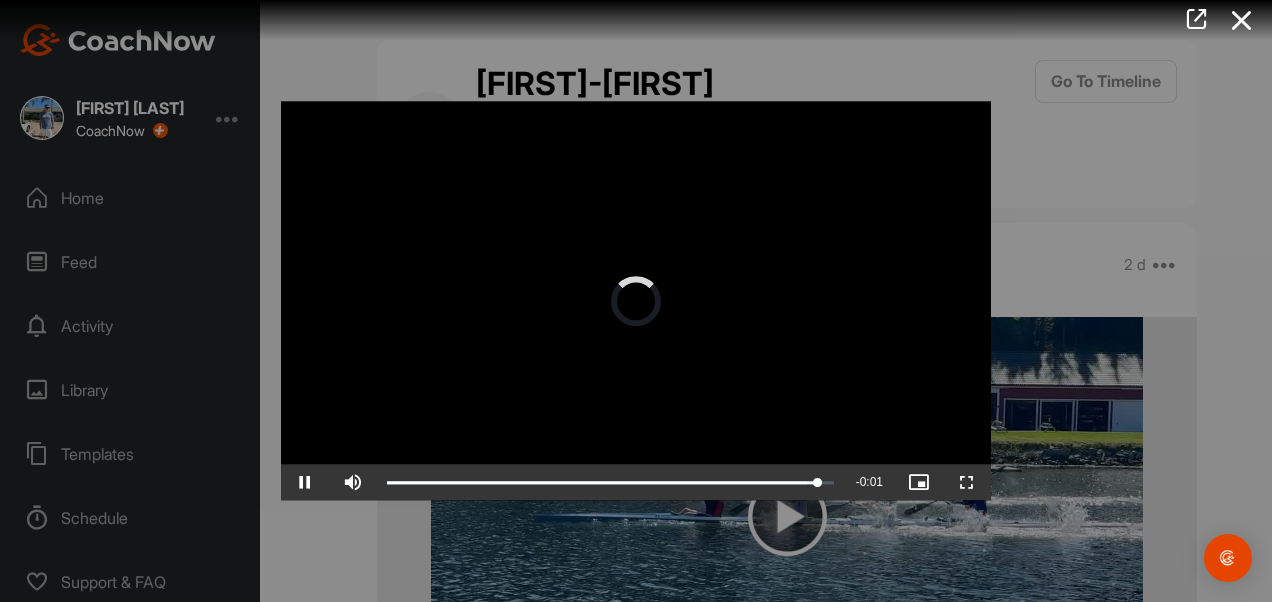 click at bounding box center (636, 301) 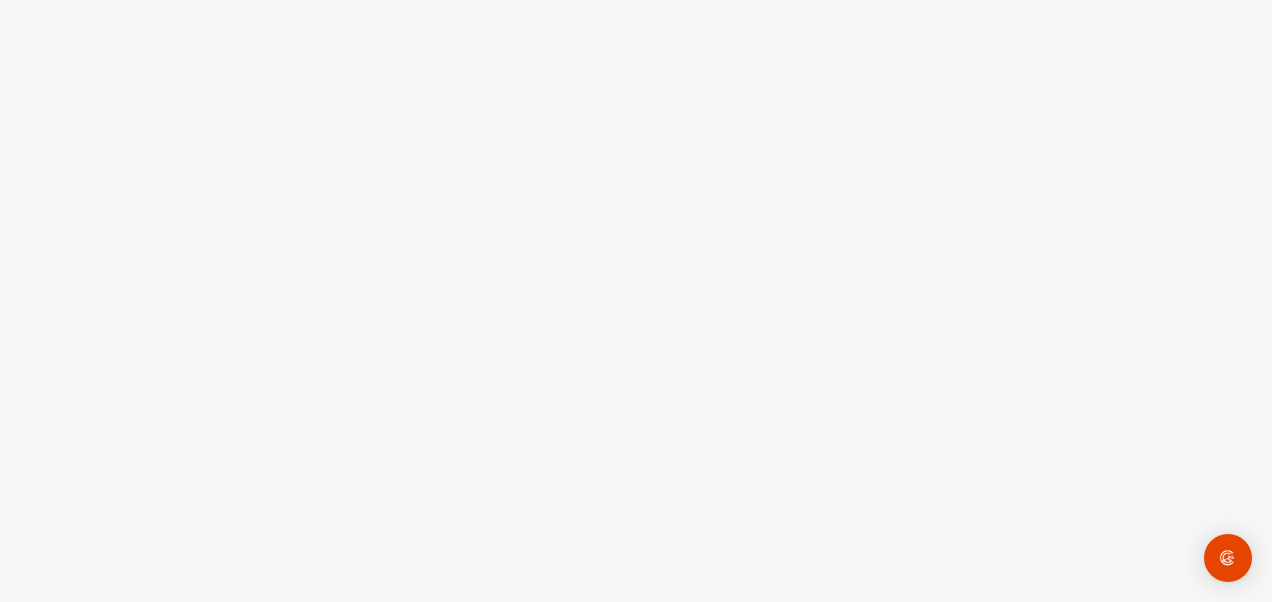 scroll, scrollTop: 0, scrollLeft: 0, axis: both 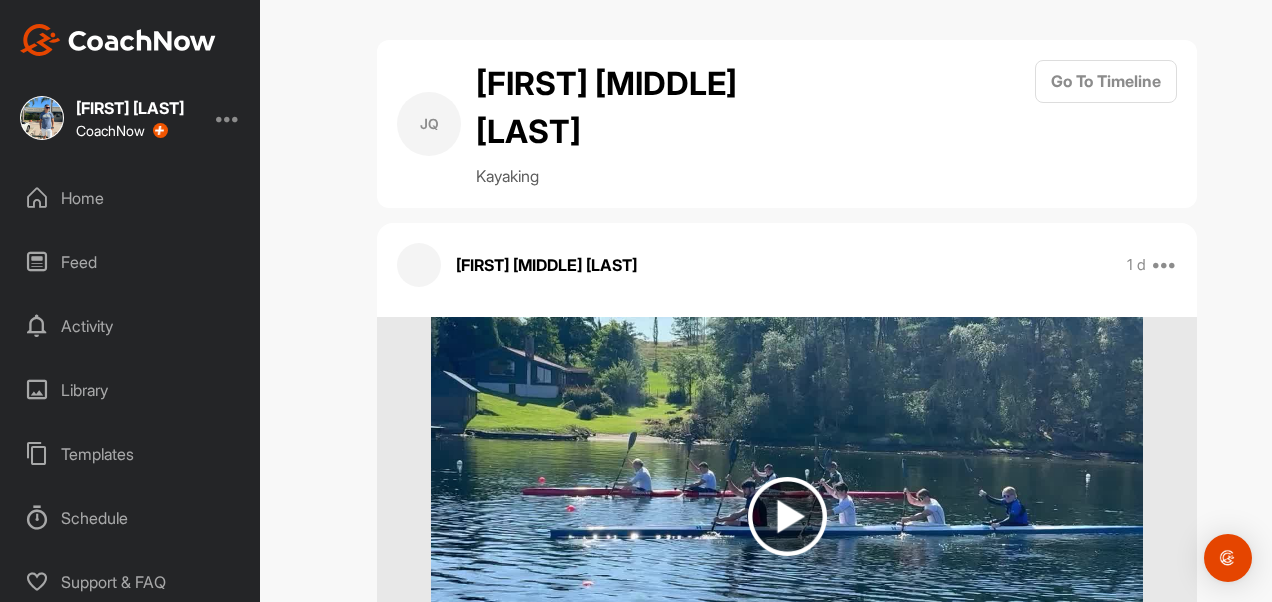click at bounding box center (787, 516) 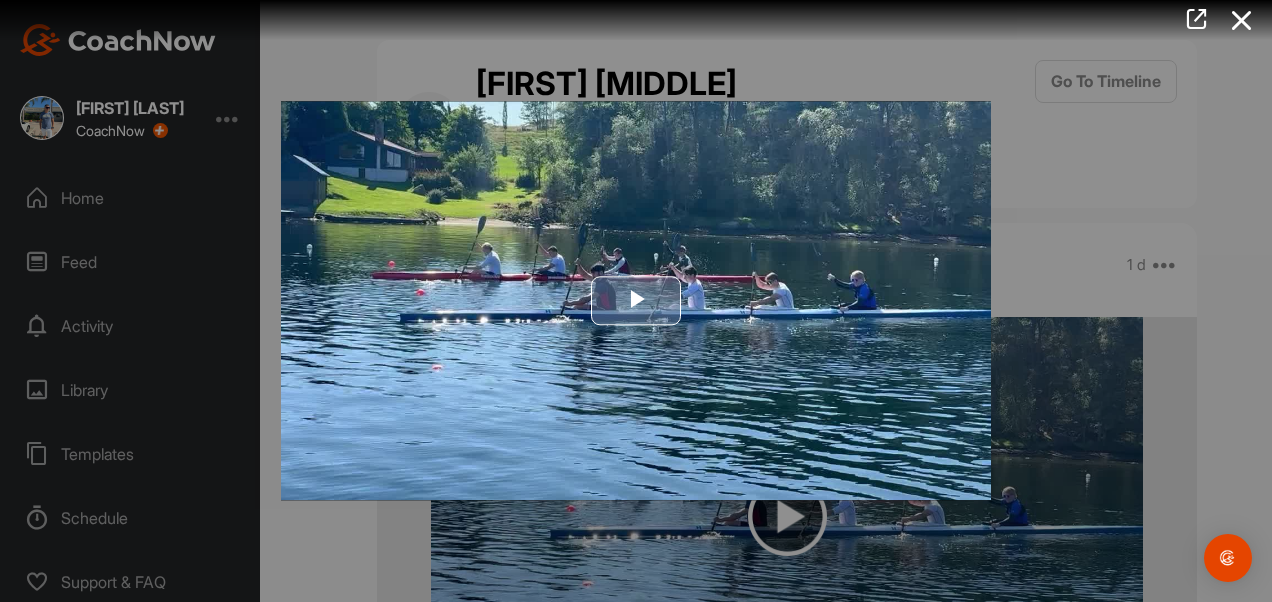 click at bounding box center (636, 301) 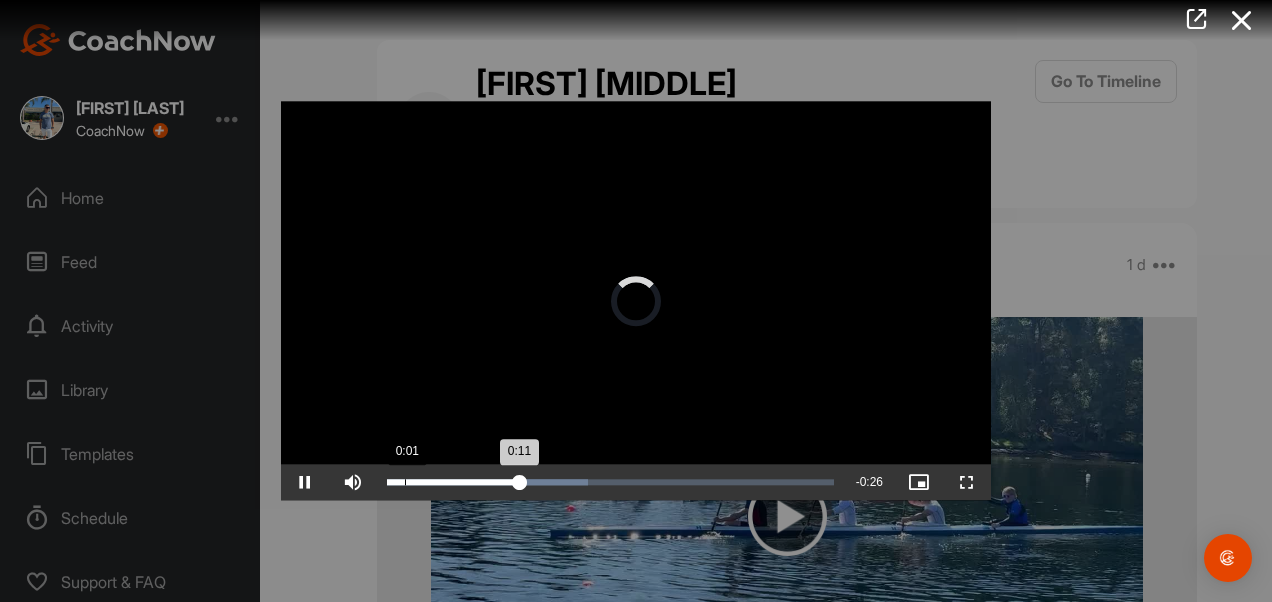 click on "Loaded :  45.03% 0:01 0:11" at bounding box center (610, 483) 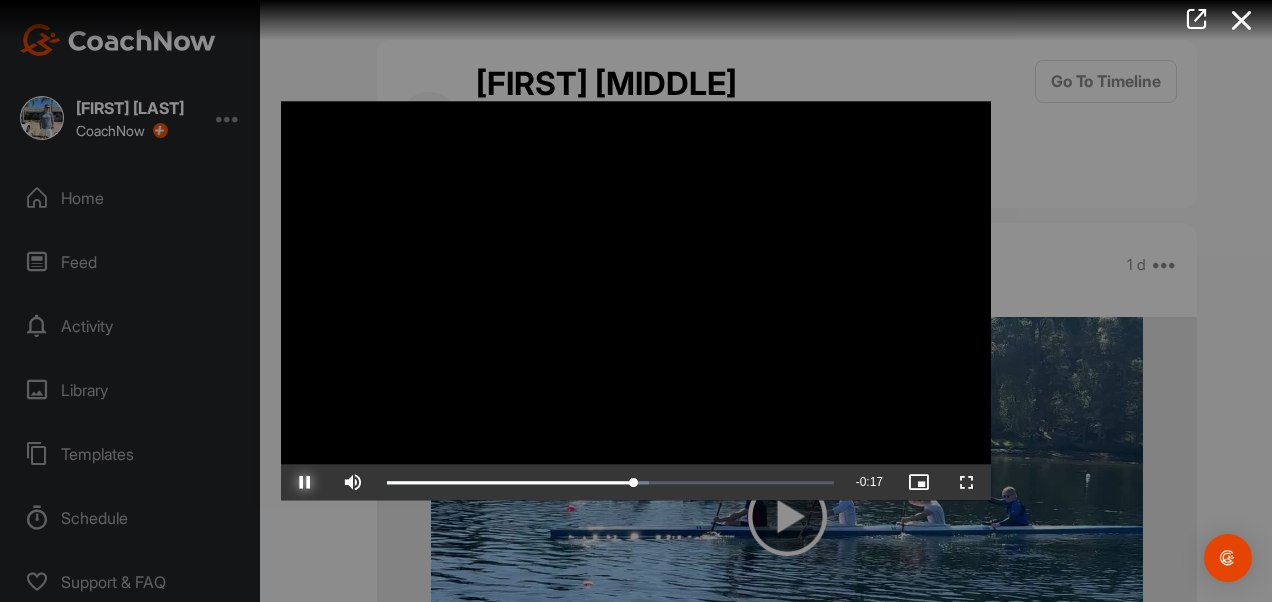 click at bounding box center [305, 483] 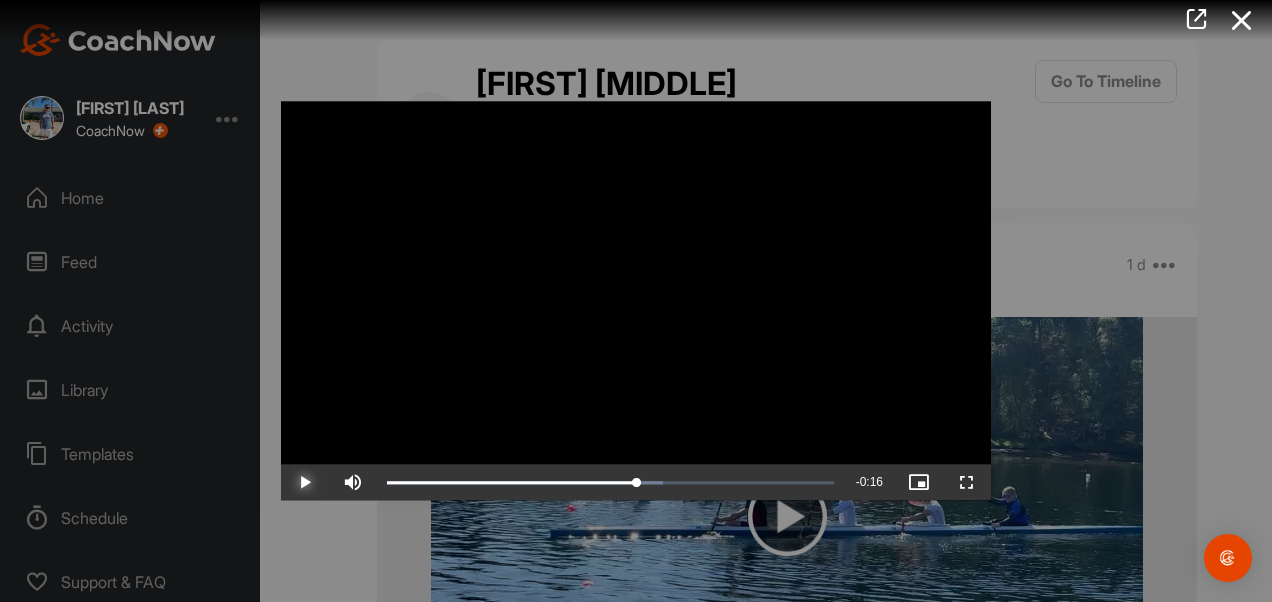 click at bounding box center (305, 483) 